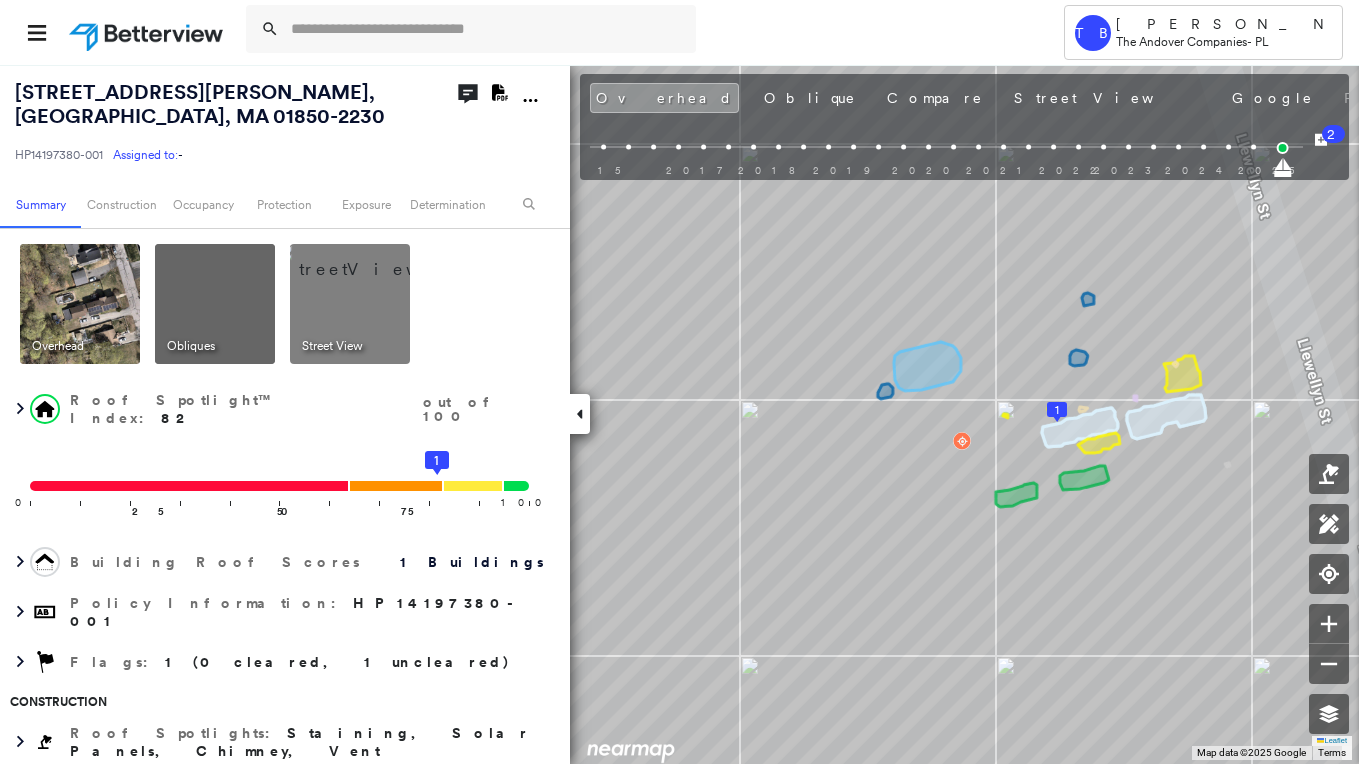 scroll, scrollTop: 0, scrollLeft: 0, axis: both 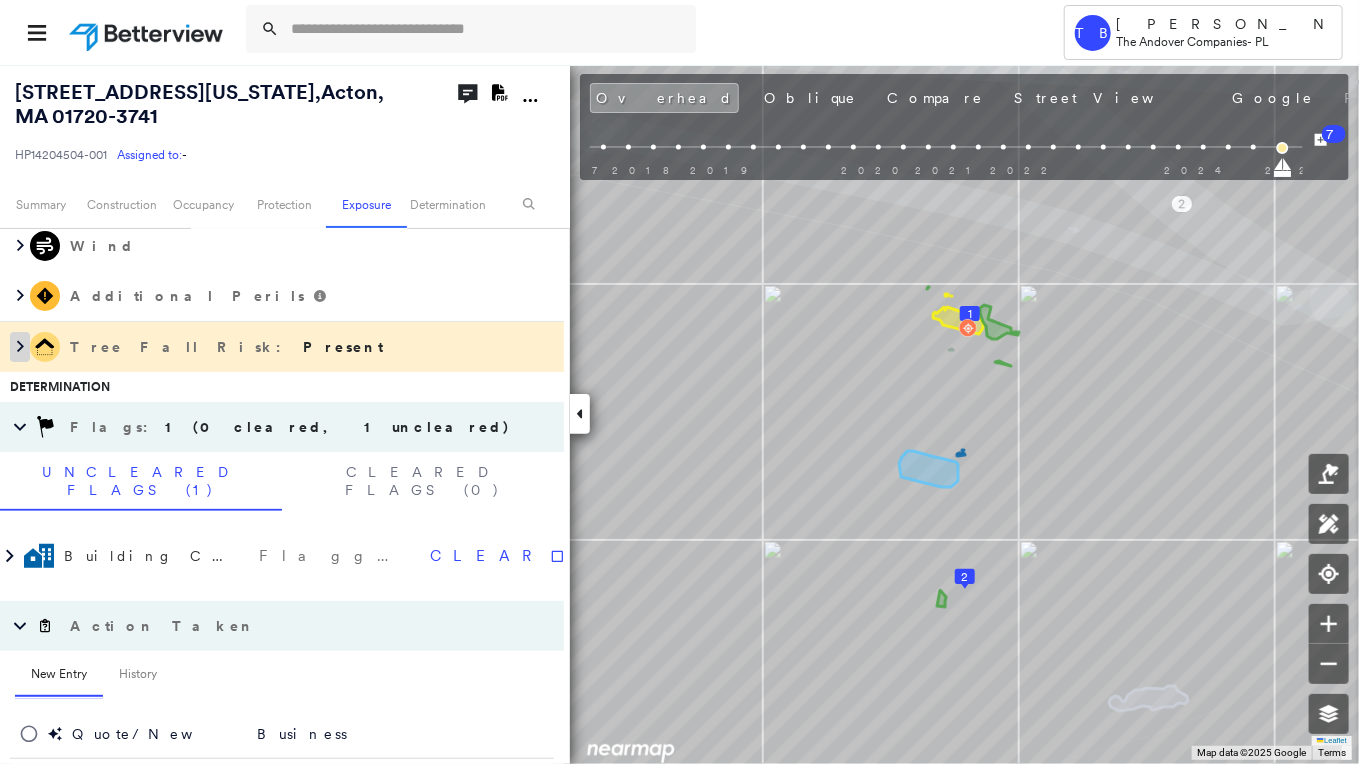 click 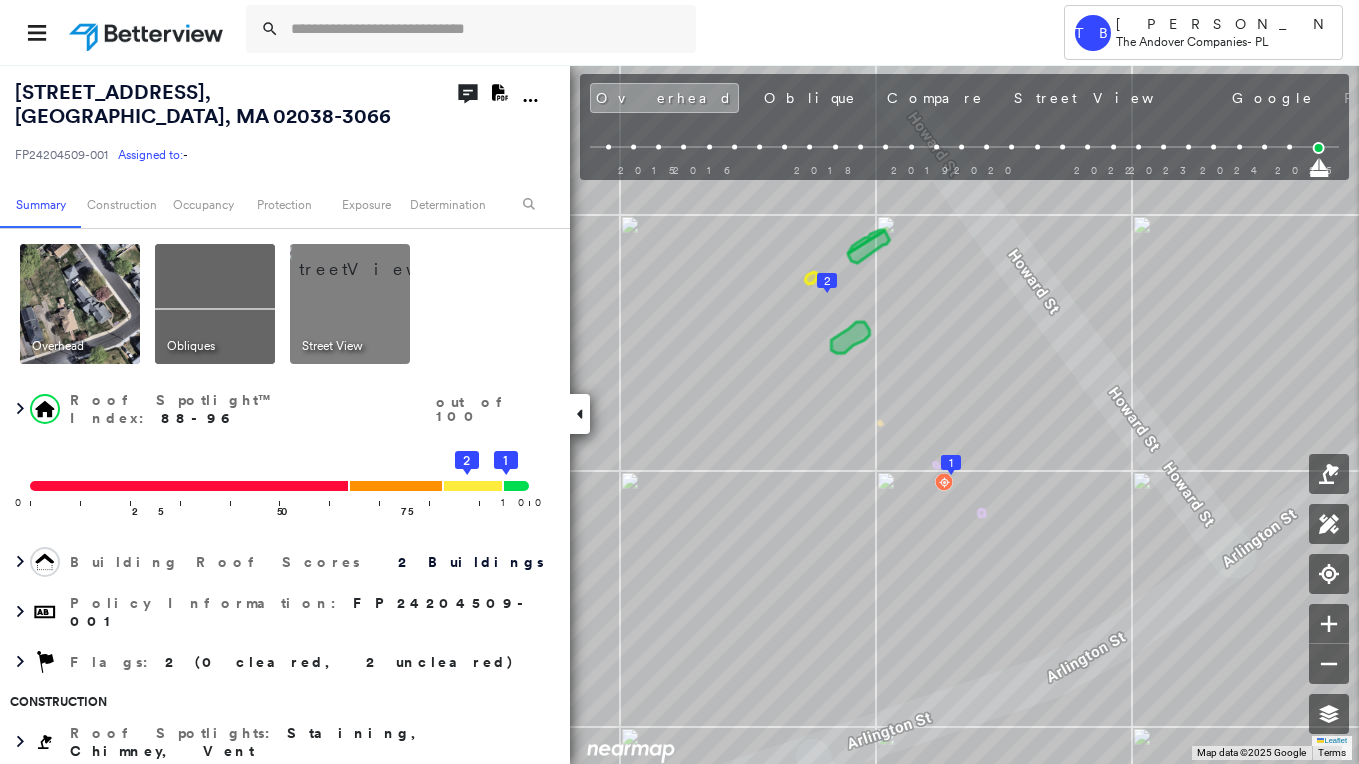 scroll, scrollTop: 0, scrollLeft: 0, axis: both 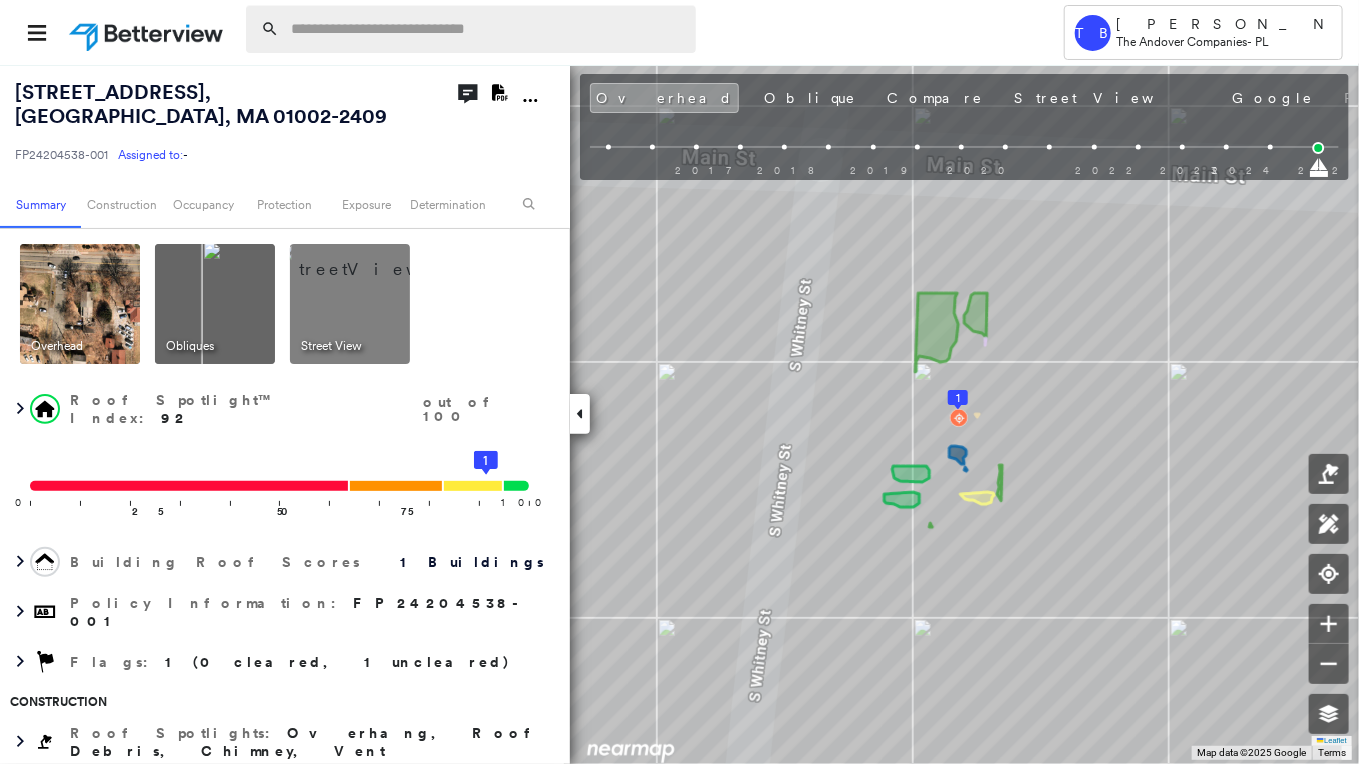 click at bounding box center [487, 29] 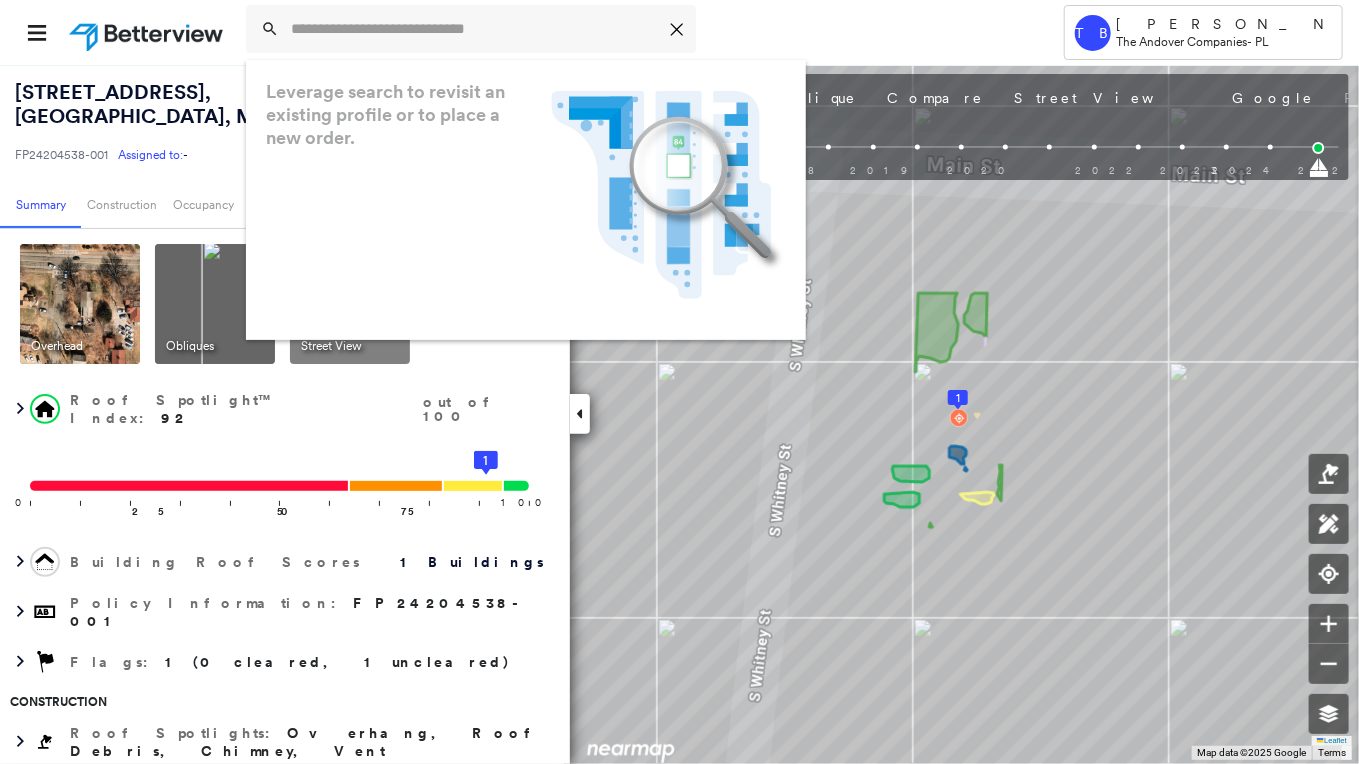 paste on "**********" 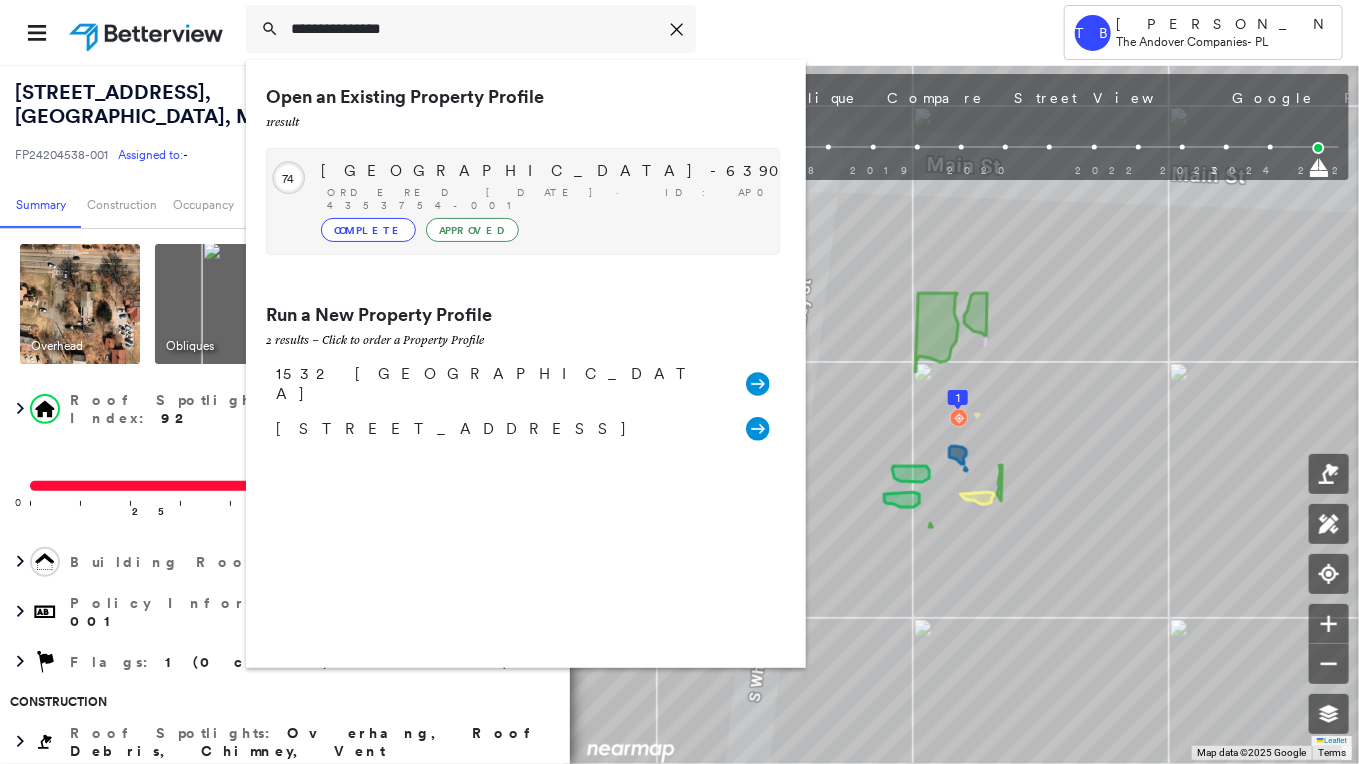 type on "**********" 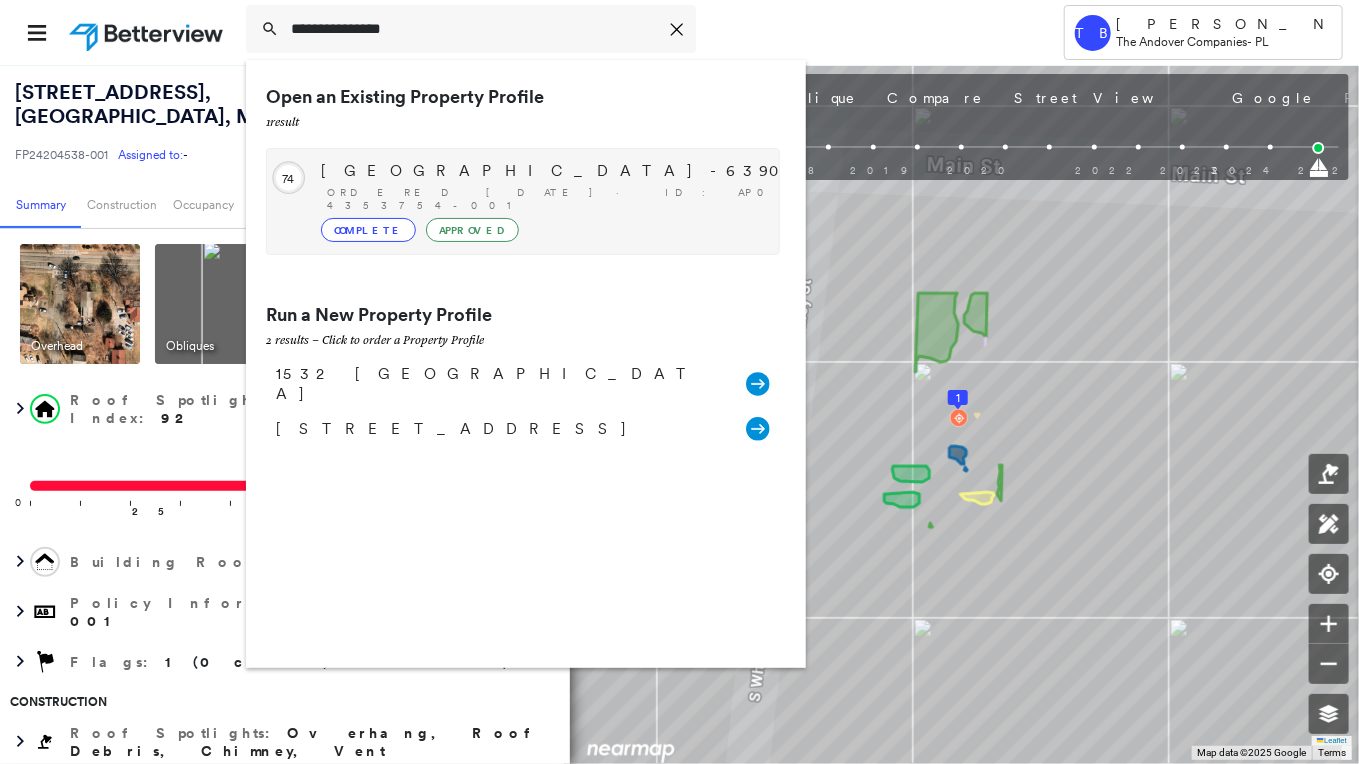 click on "Complete" at bounding box center (368, 230) 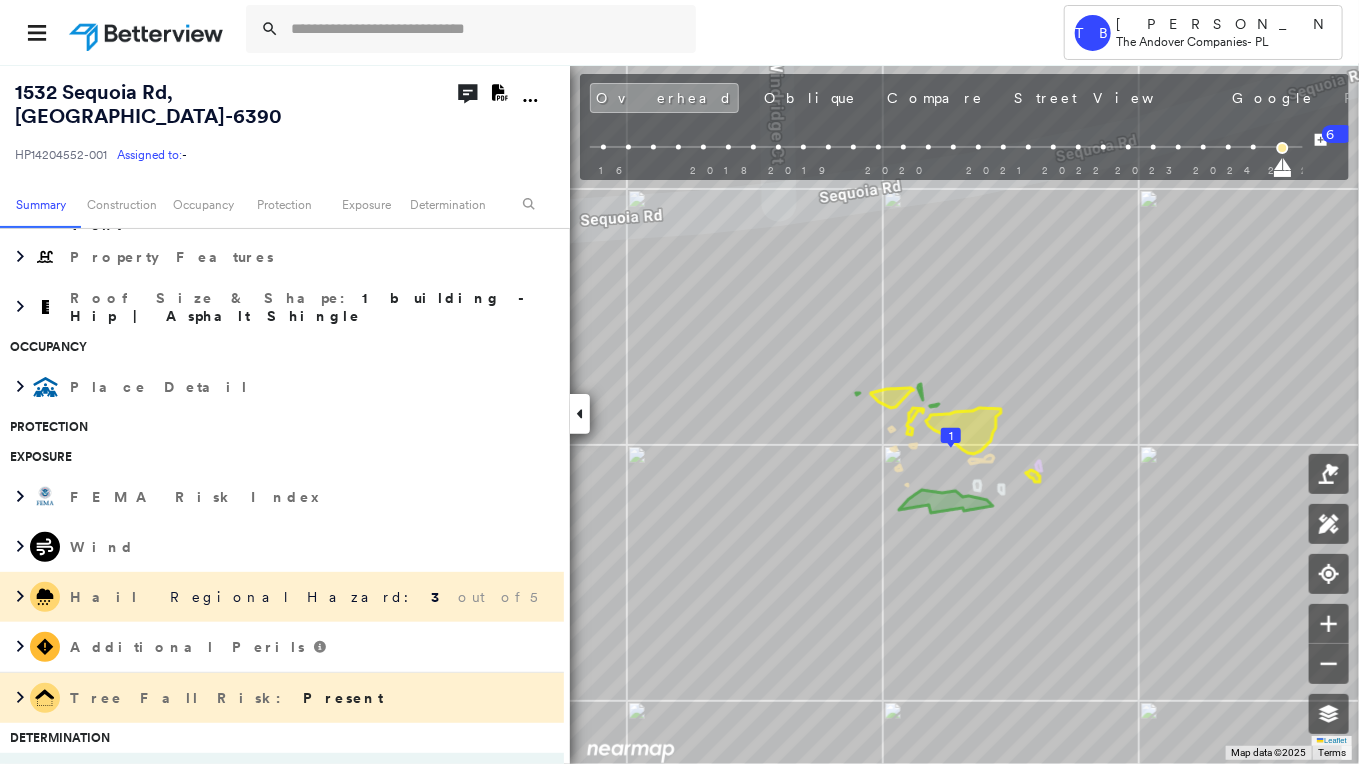 scroll, scrollTop: 627, scrollLeft: 0, axis: vertical 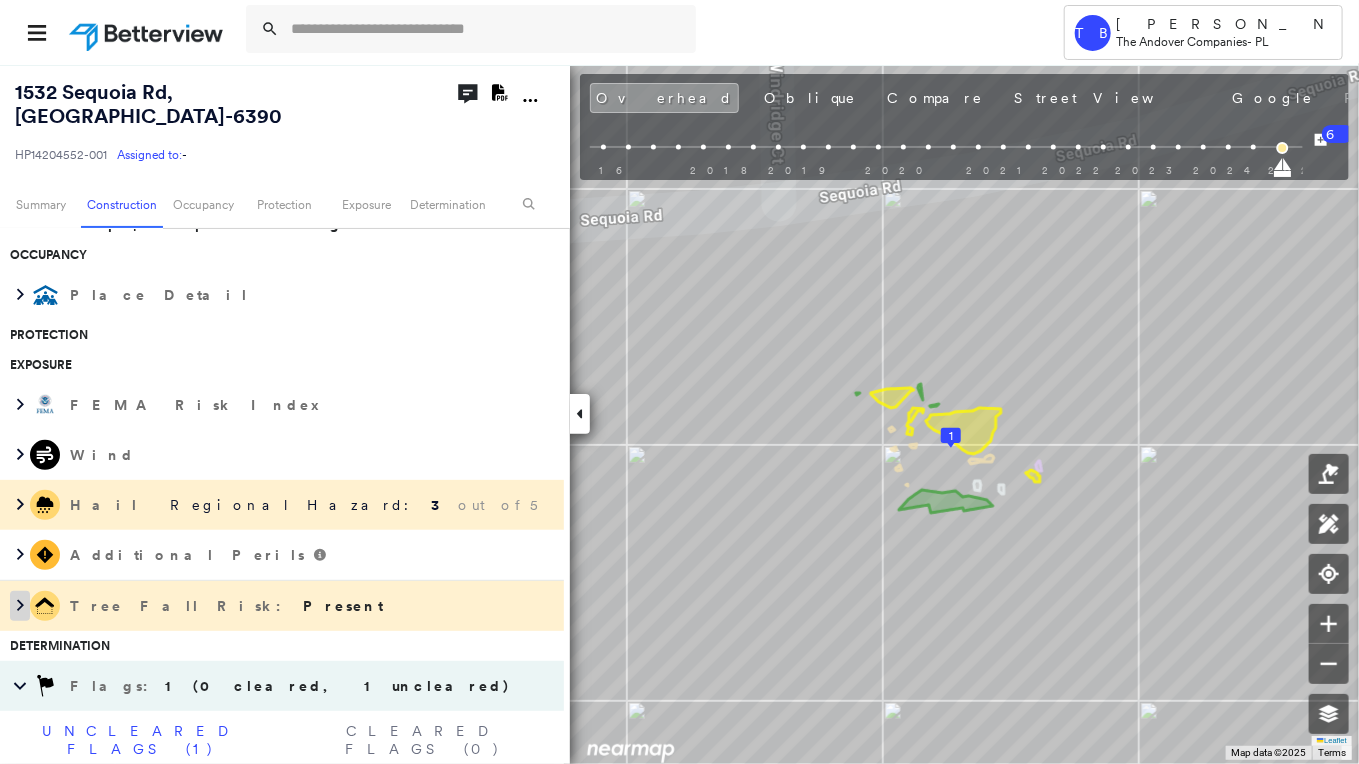 click at bounding box center (20, 606) 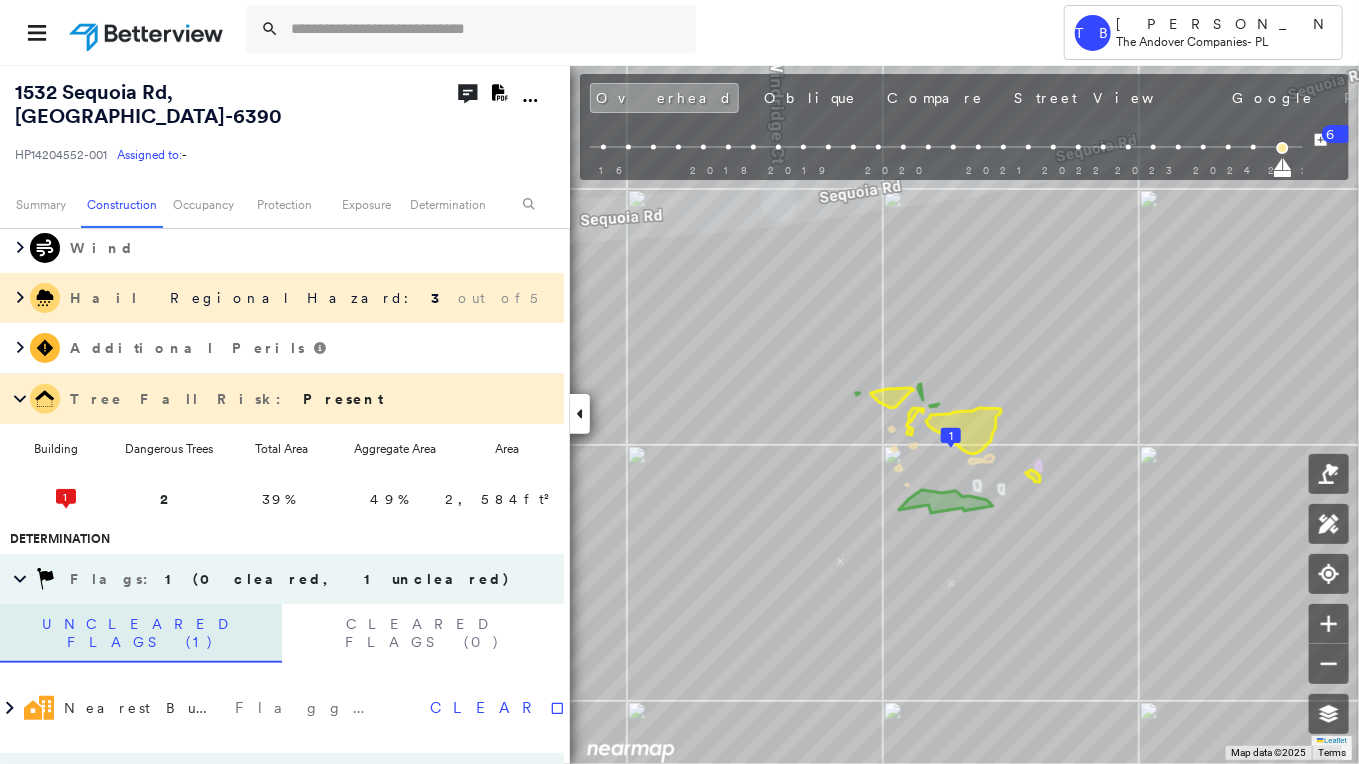 scroll, scrollTop: 836, scrollLeft: 0, axis: vertical 